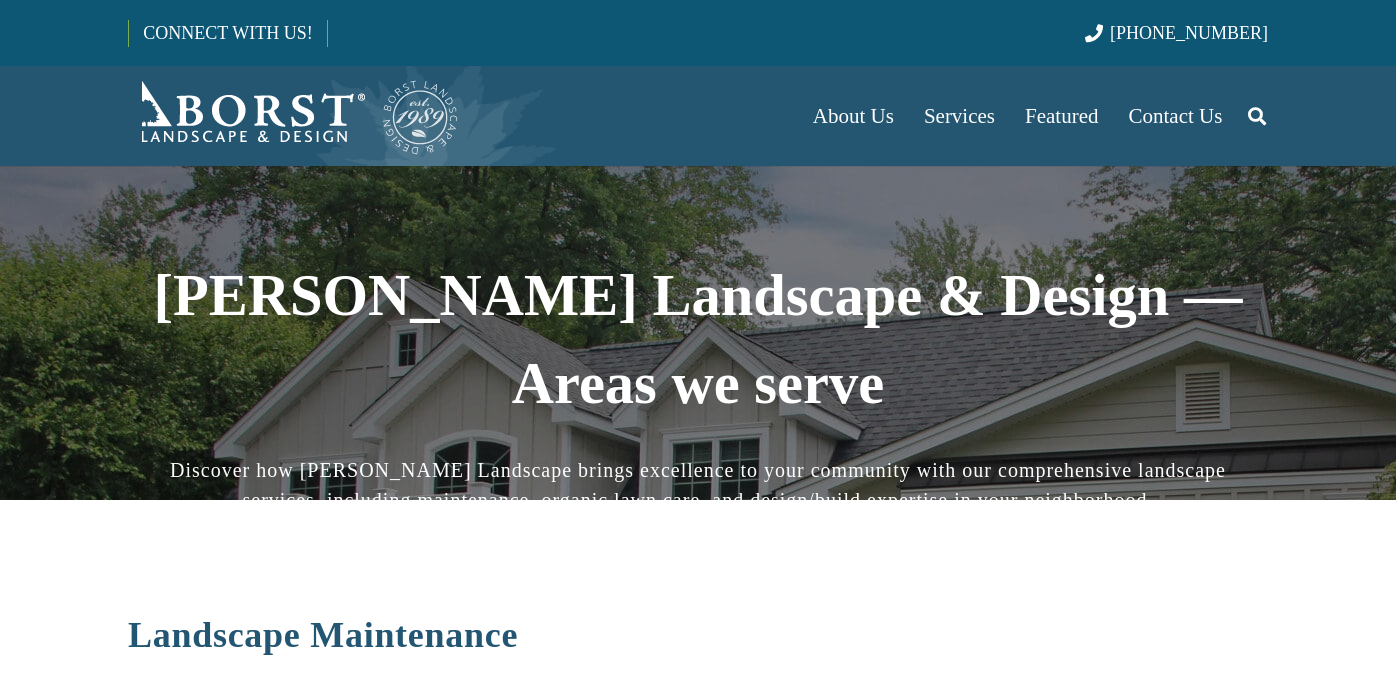 scroll, scrollTop: 0, scrollLeft: 0, axis: both 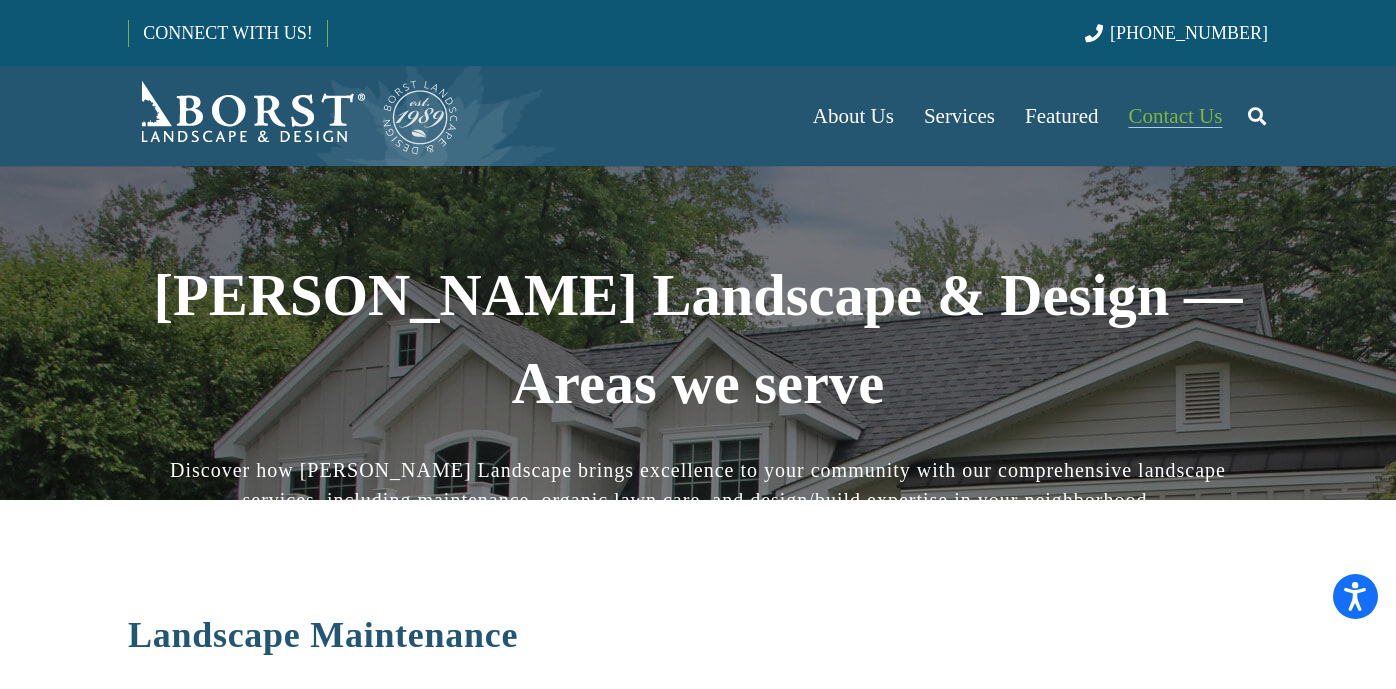 click on "Contact Us" at bounding box center (1176, 116) 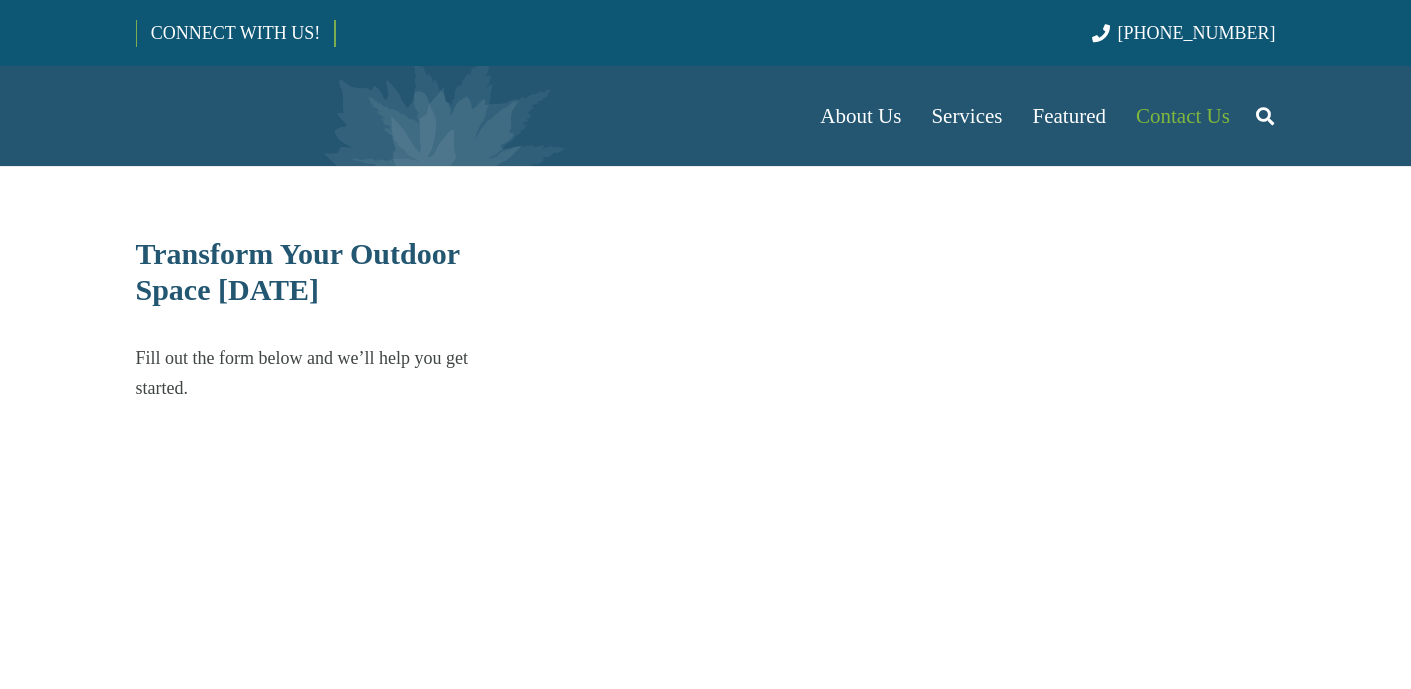 scroll, scrollTop: 0, scrollLeft: 0, axis: both 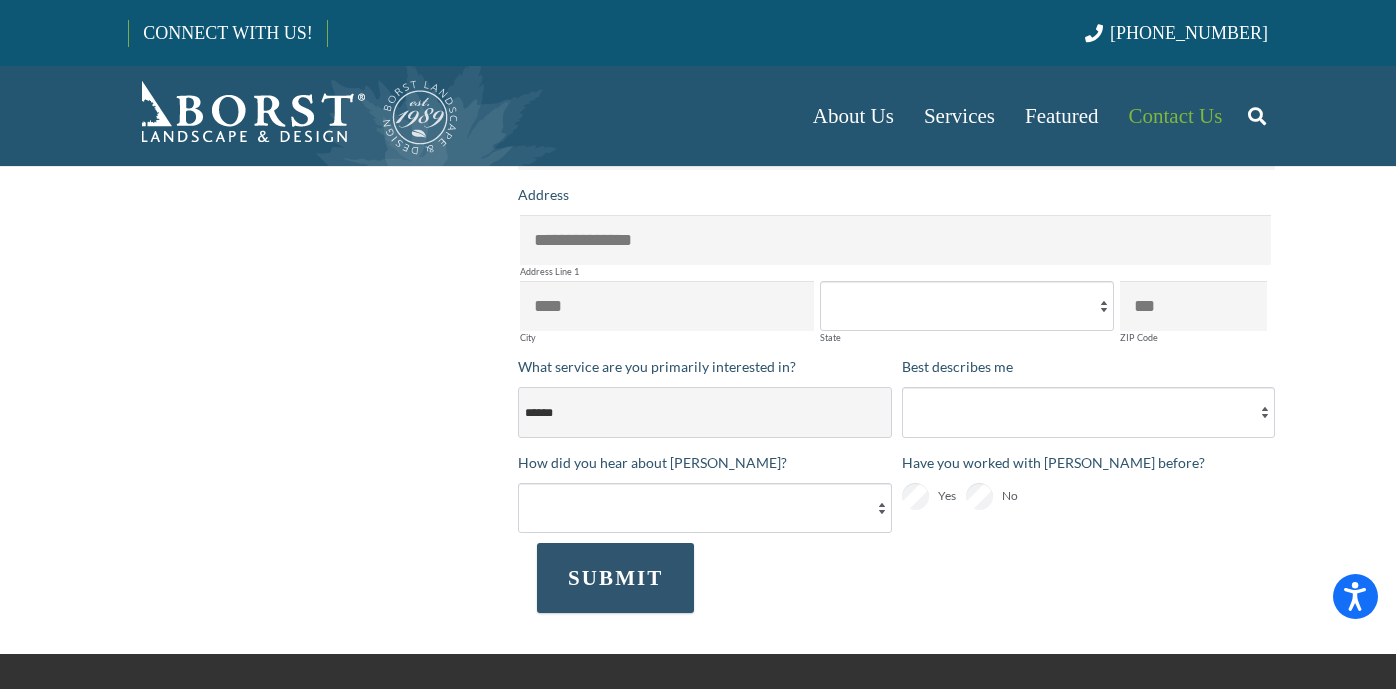 click on "**********" at bounding box center [705, 412] 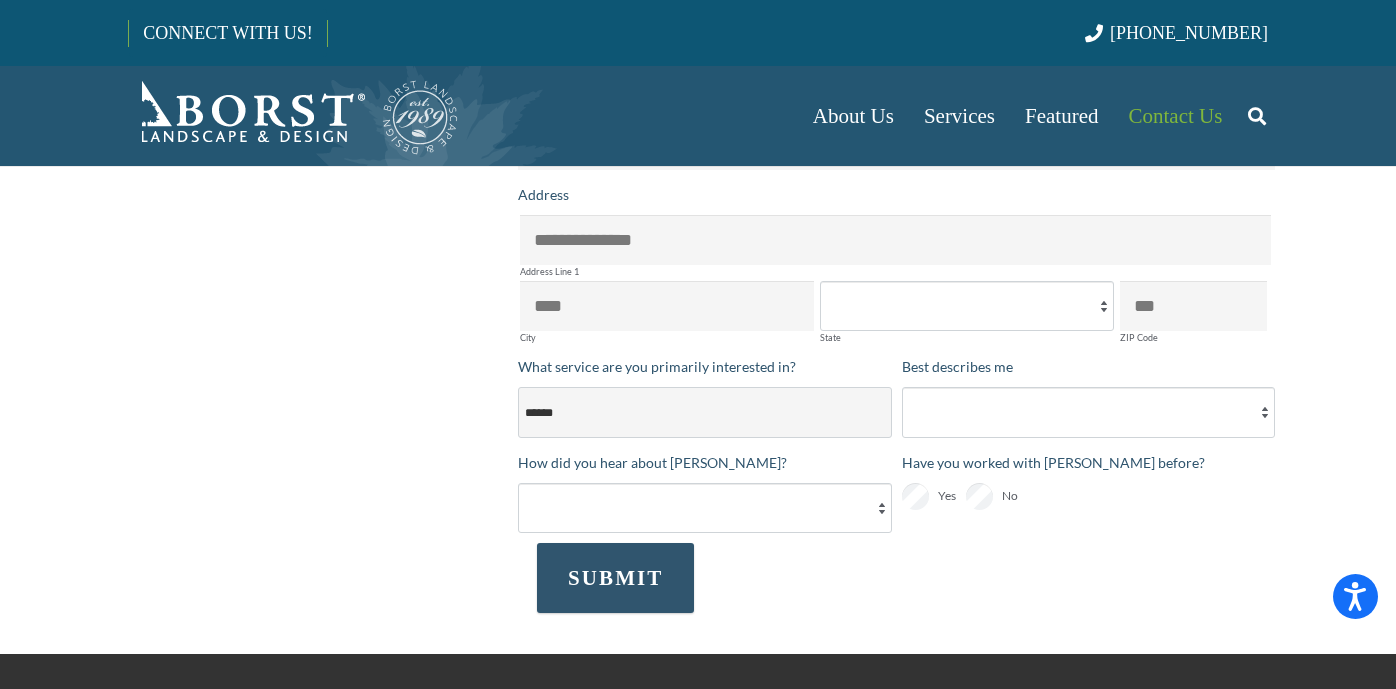 select on "**********" 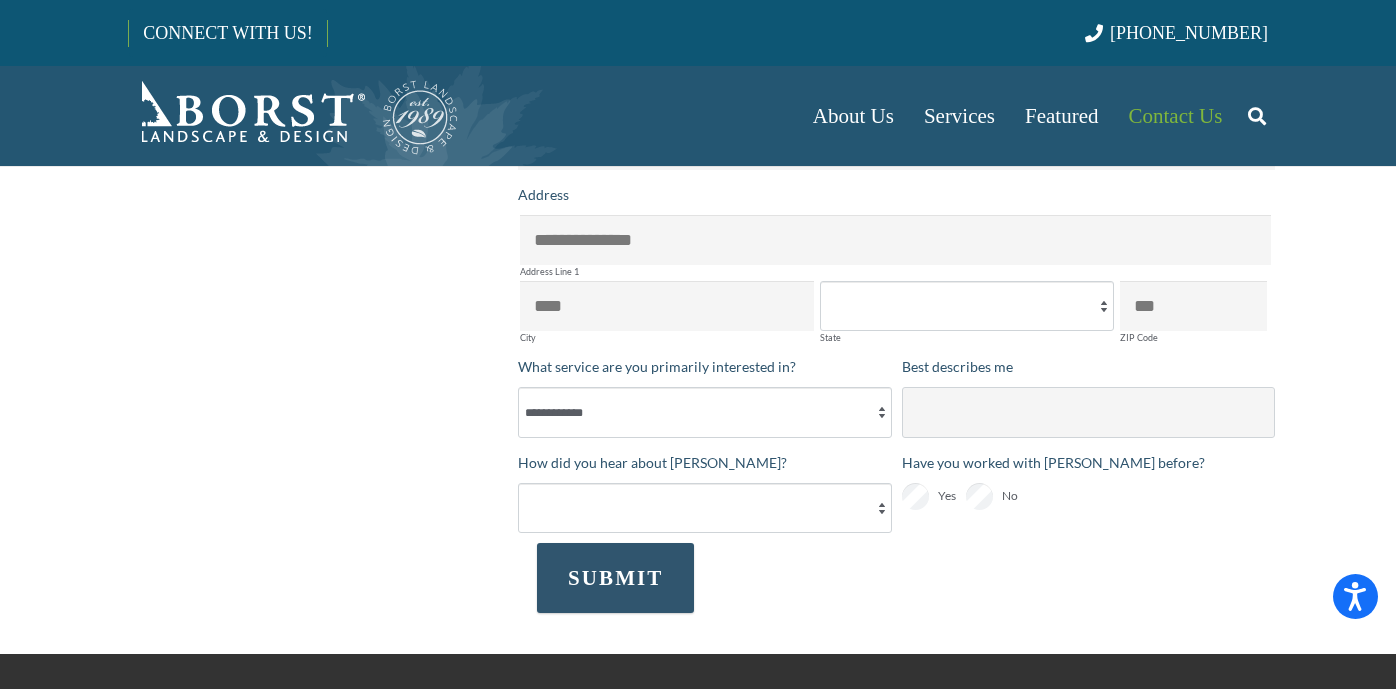 click on "**********" at bounding box center (1089, 412) 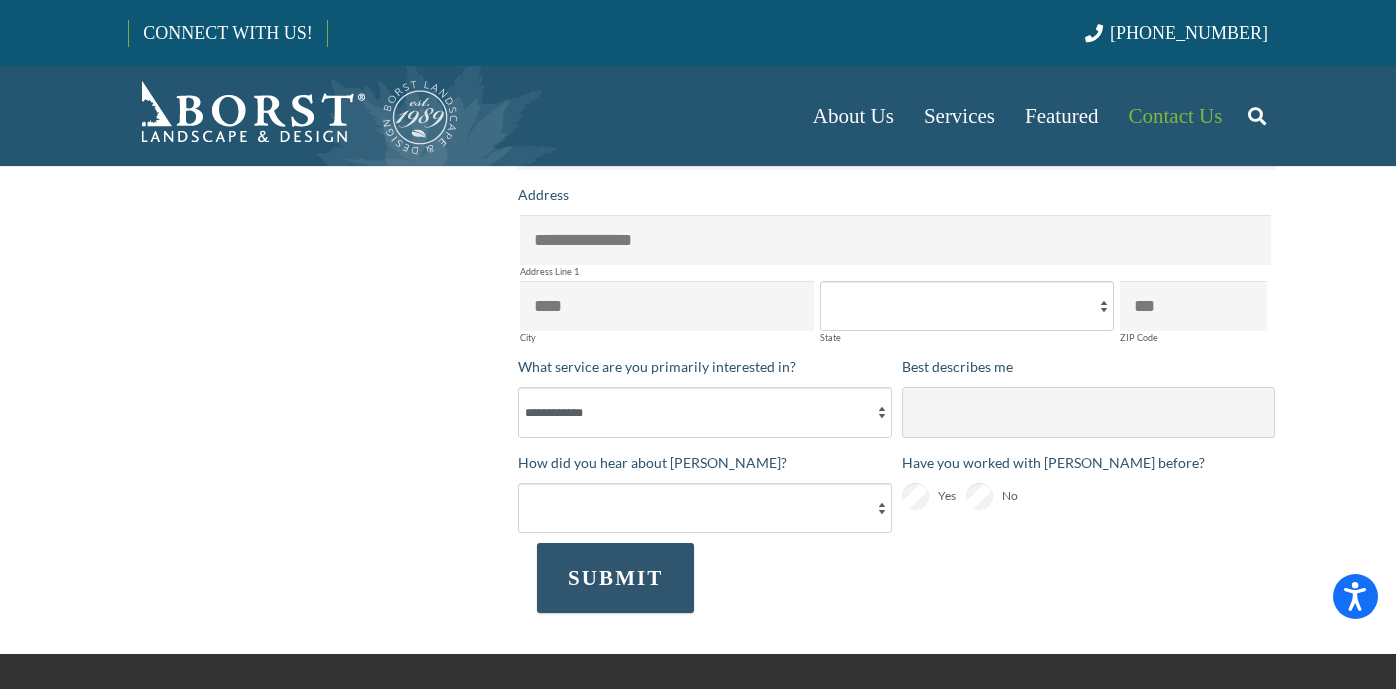 select on "*********" 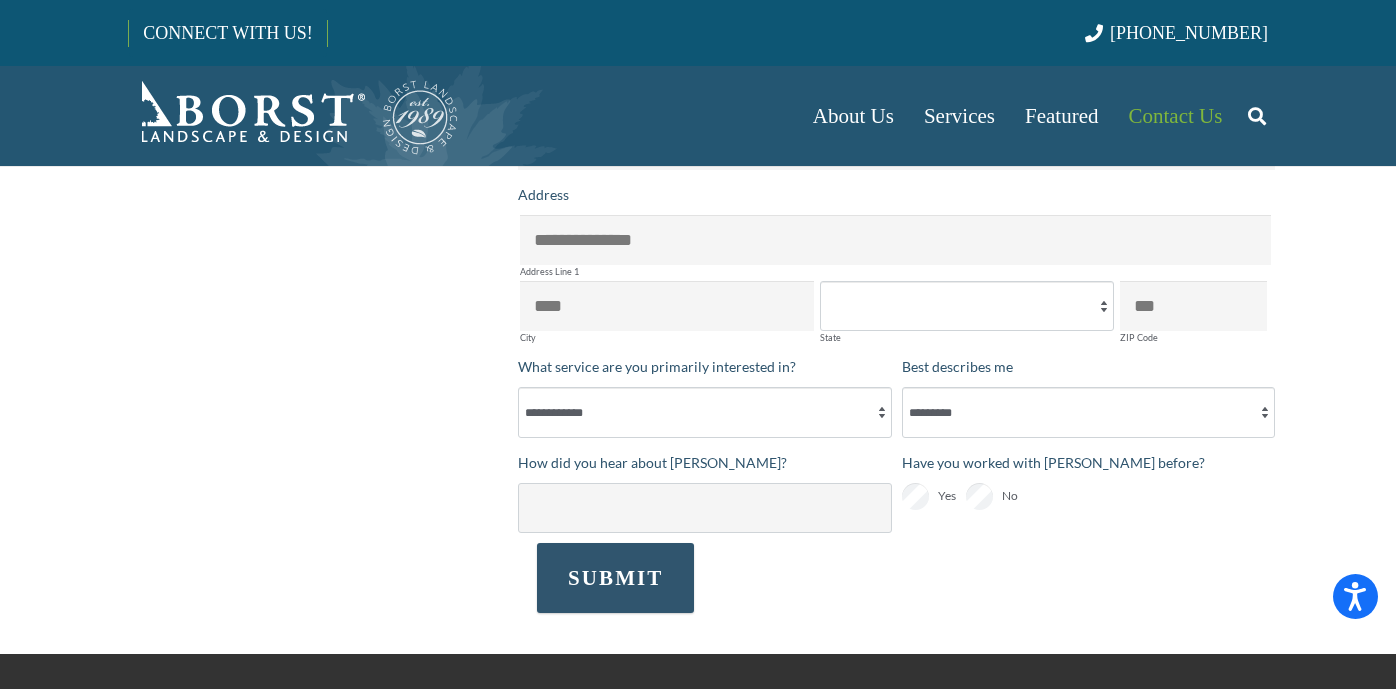 click on "**********" at bounding box center (705, 508) 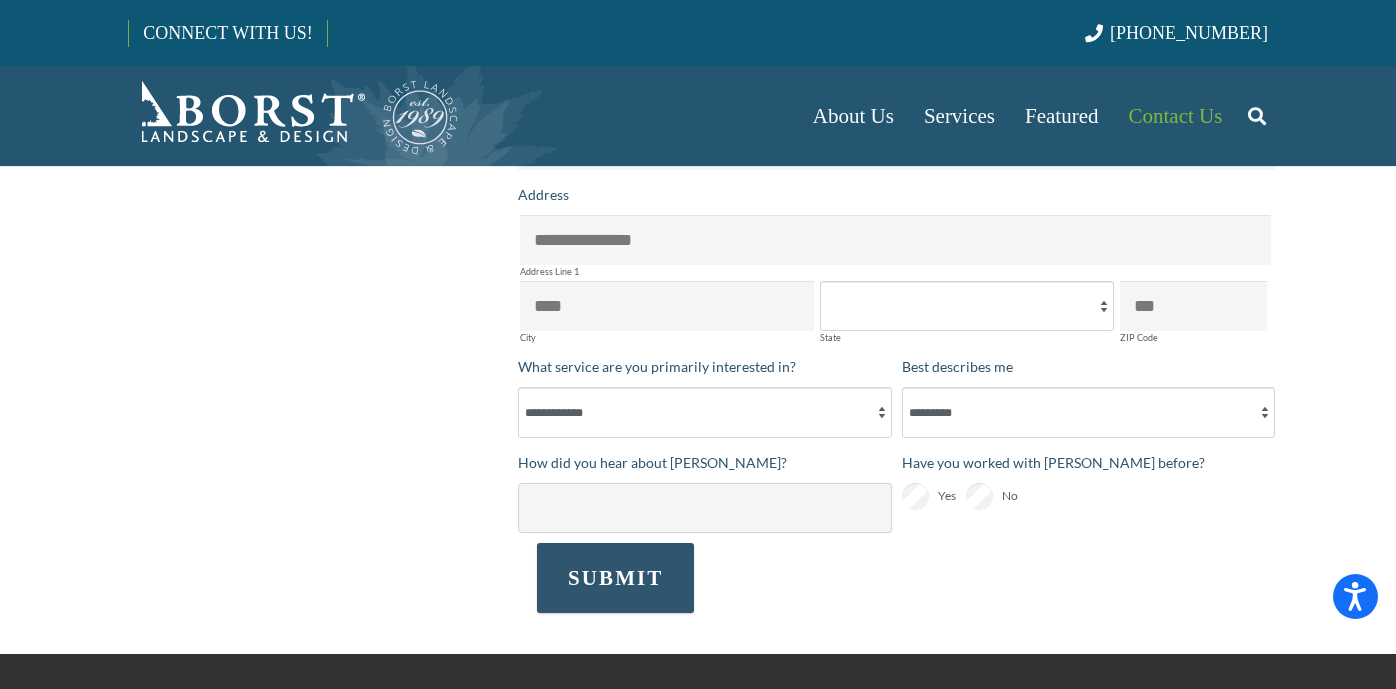 select on "**********" 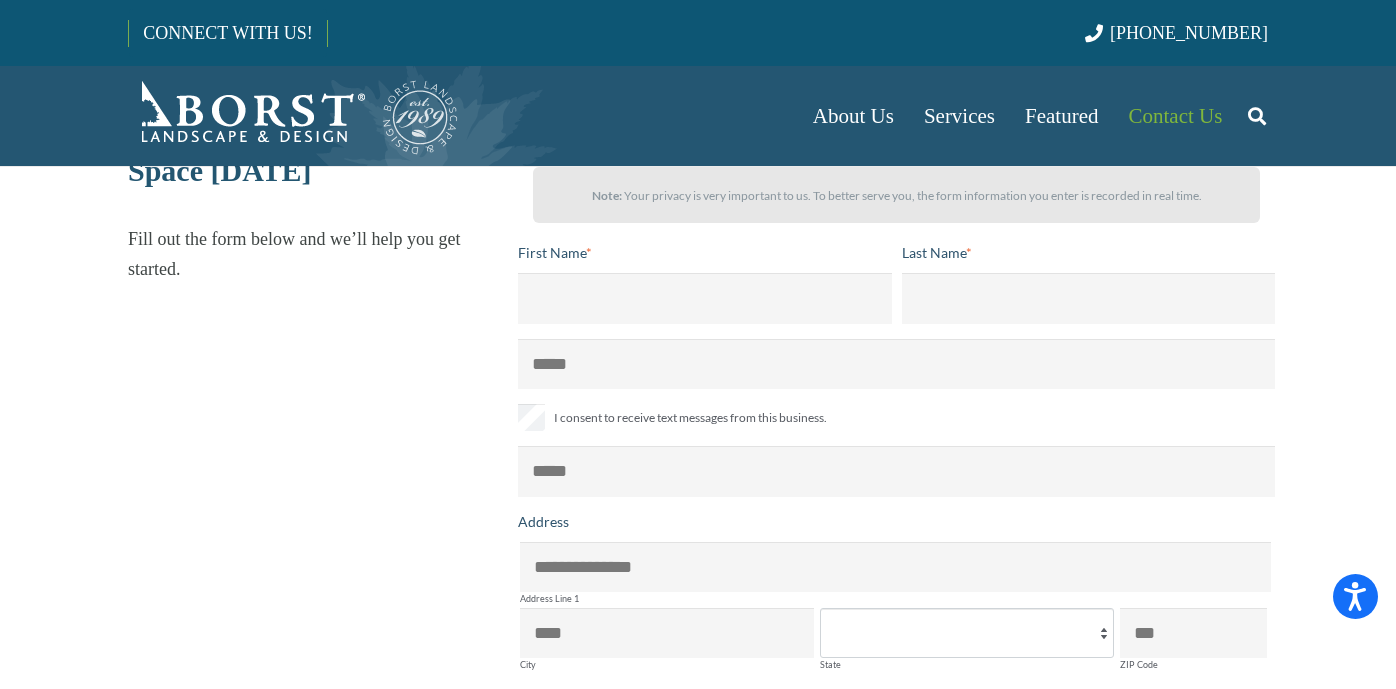 scroll, scrollTop: 42, scrollLeft: 0, axis: vertical 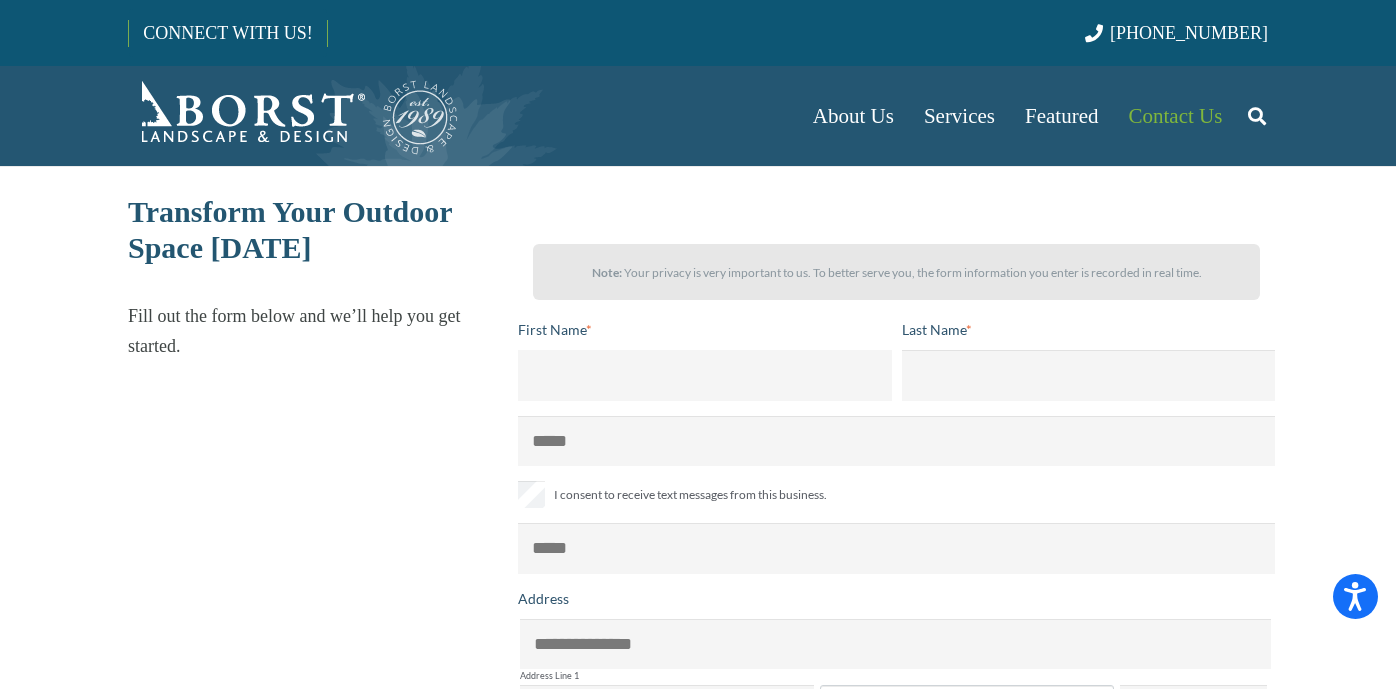 click on "First Name *" at bounding box center (705, 375) 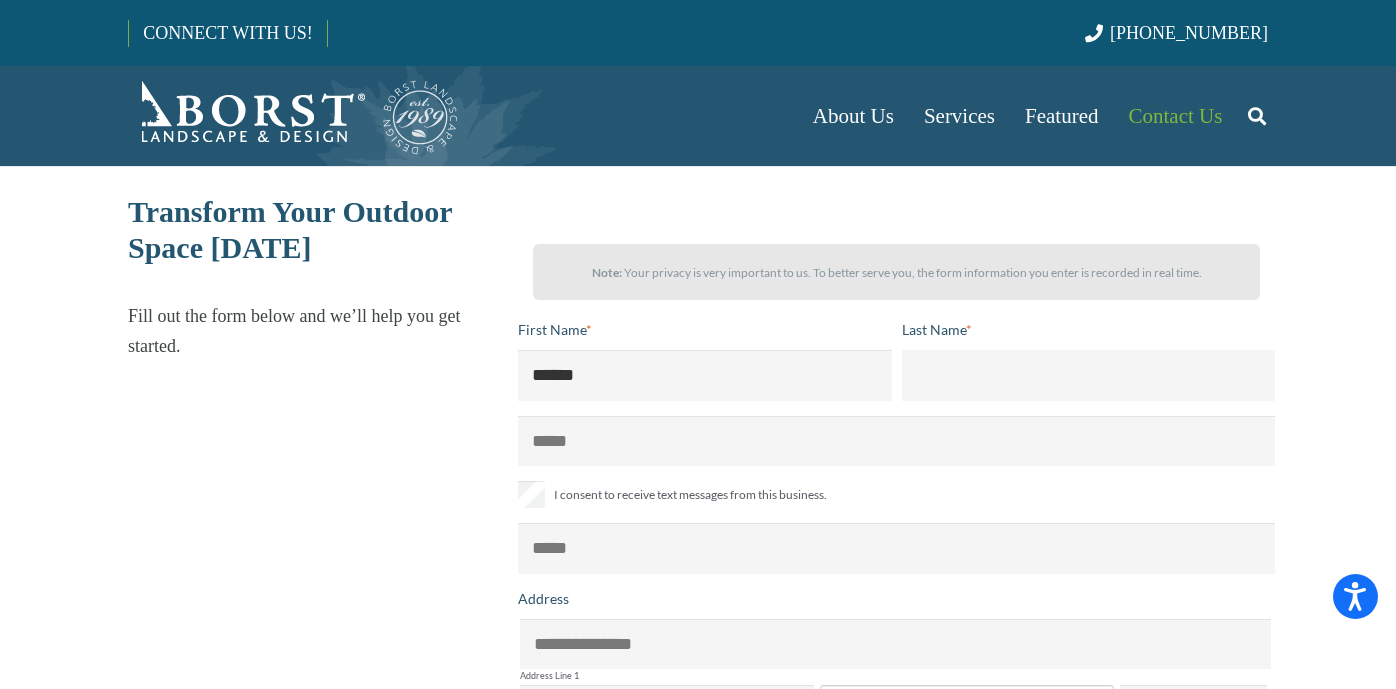 type on "*******" 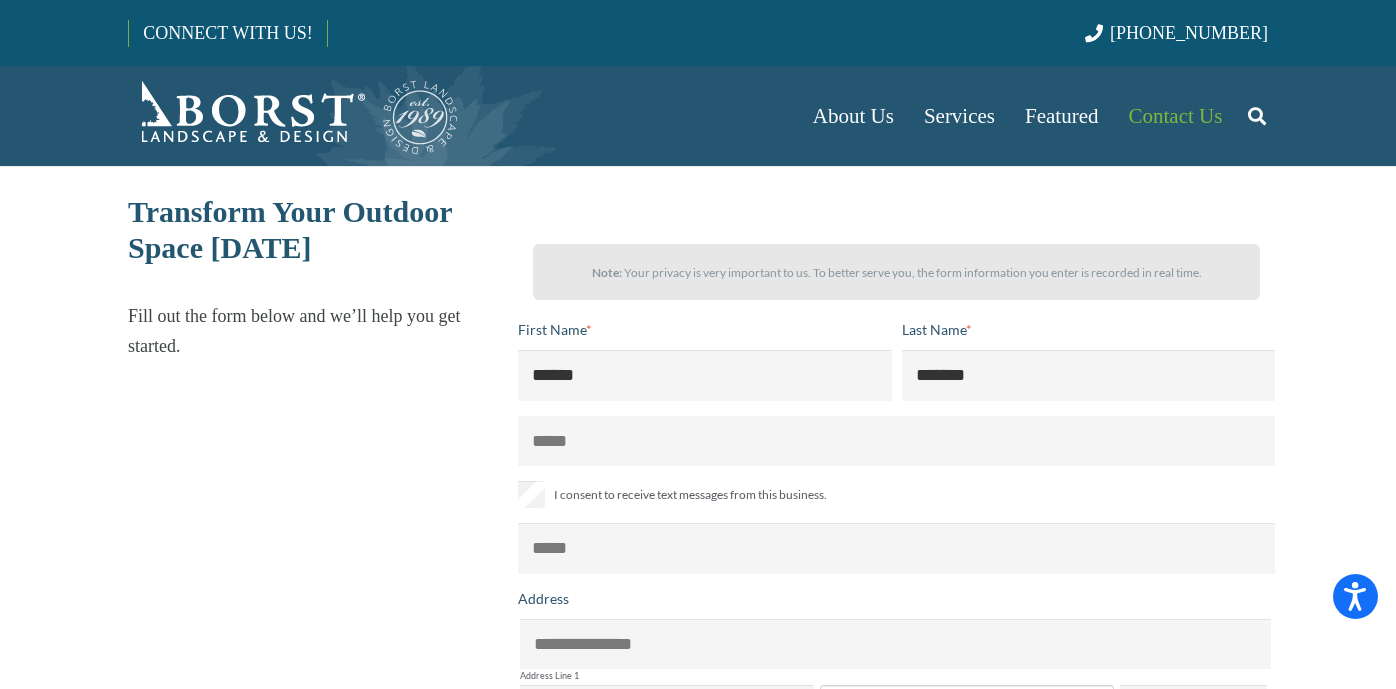 type on "**********" 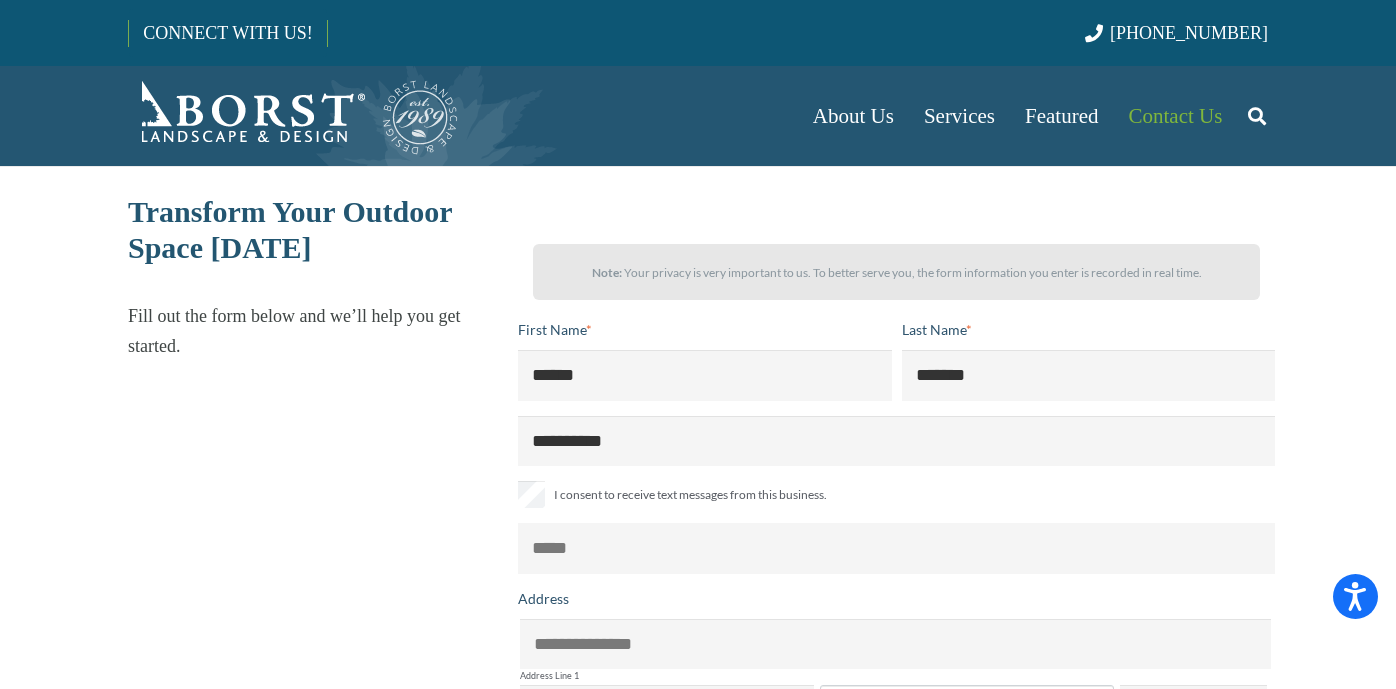type on "**********" 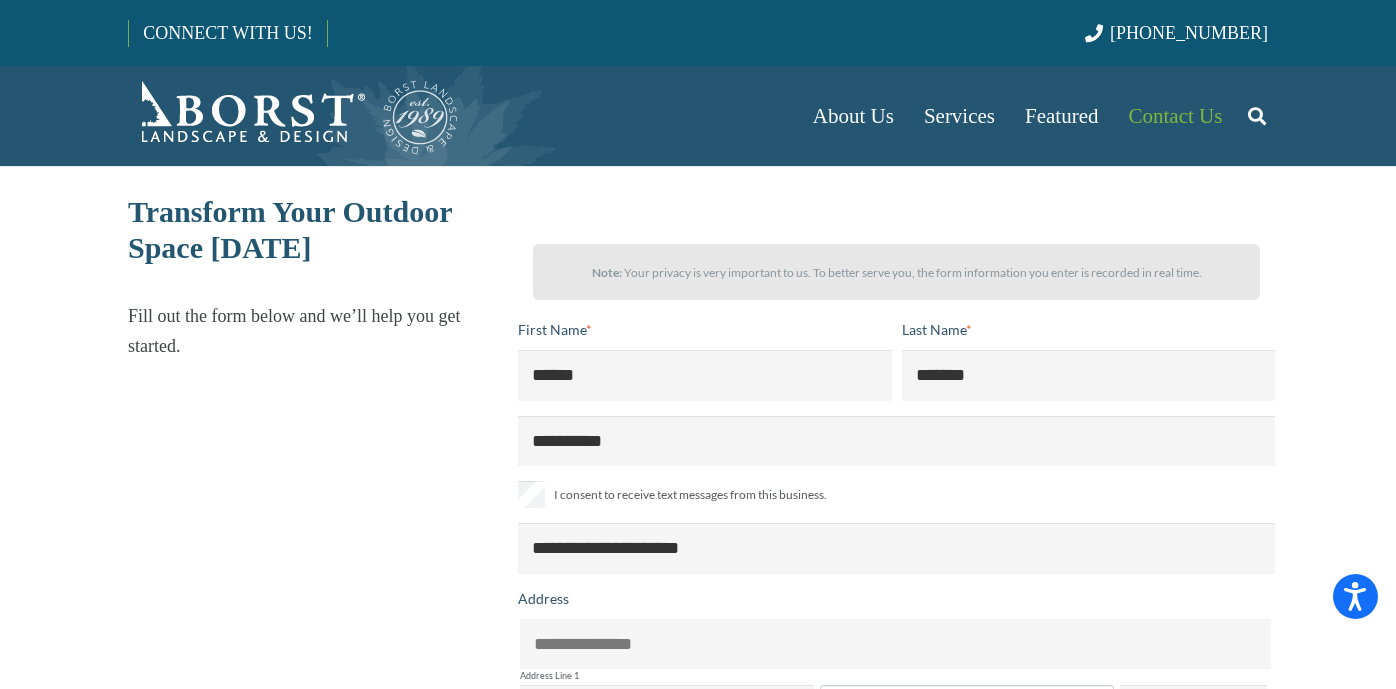 type on "**********" 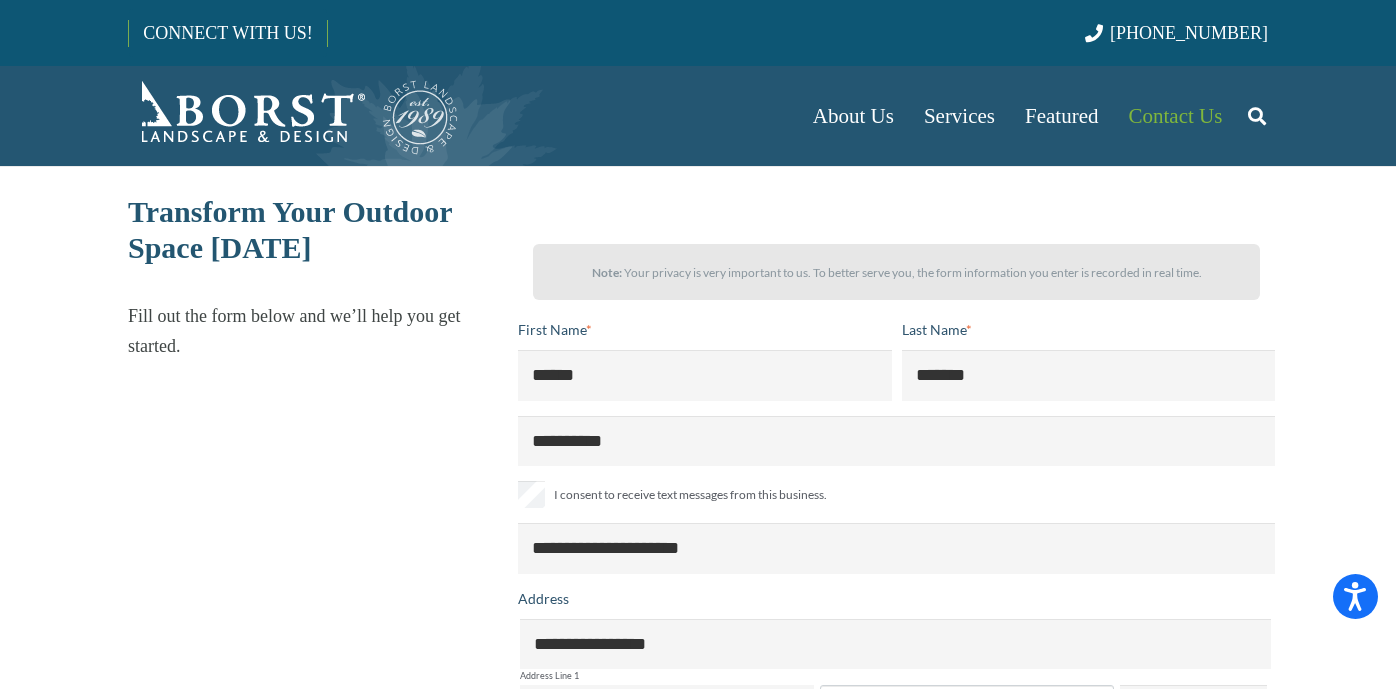type on "*******" 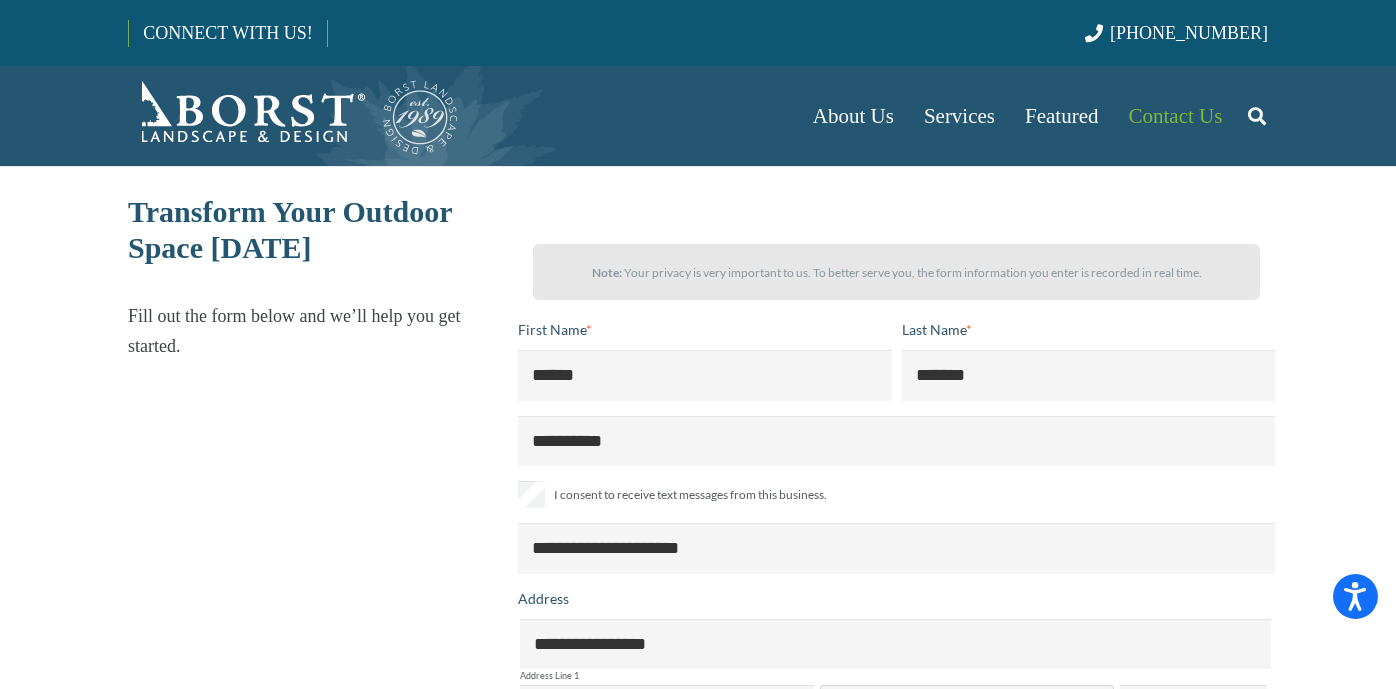 select on "**" 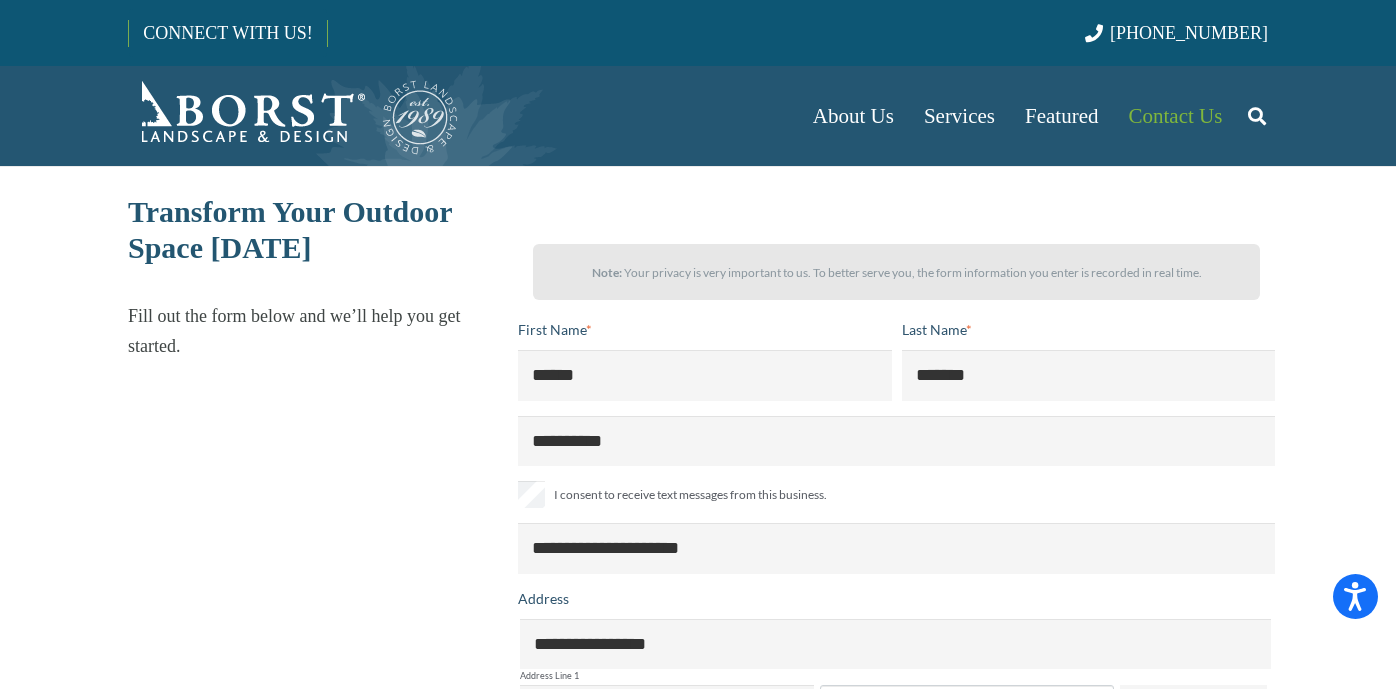type on "*****" 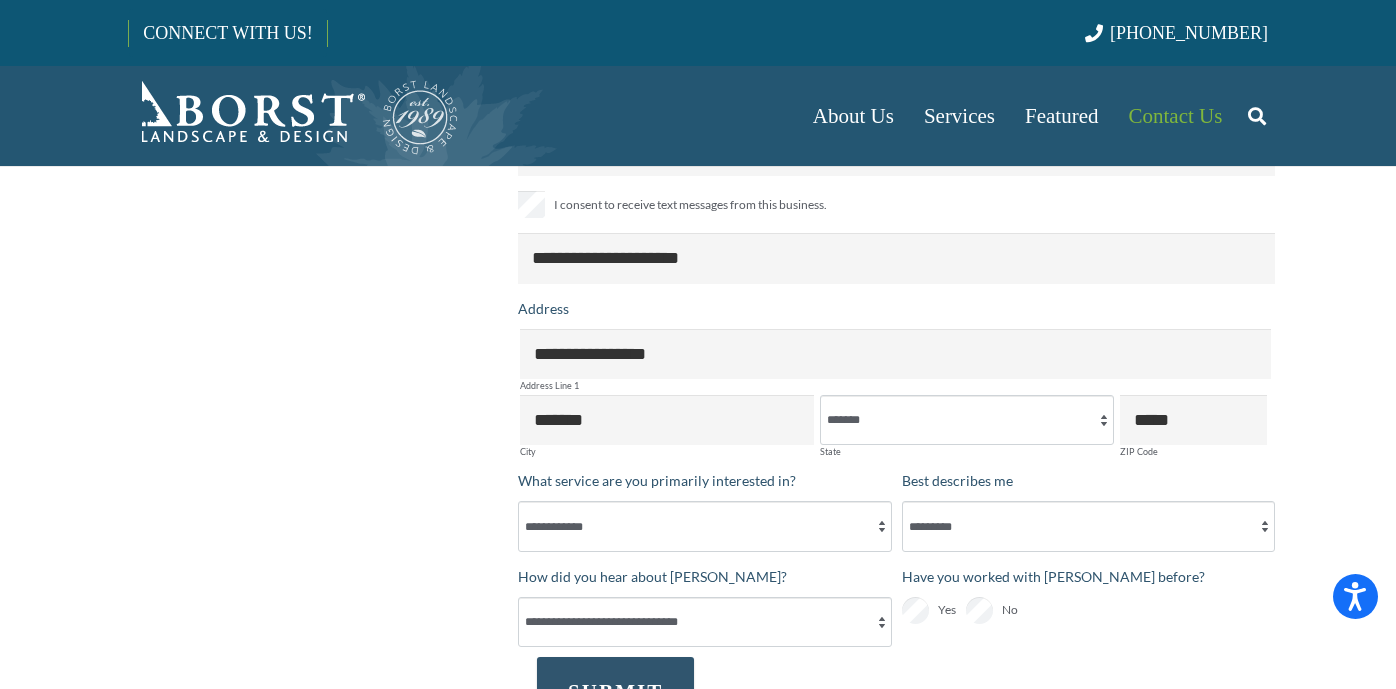 scroll, scrollTop: 510, scrollLeft: 0, axis: vertical 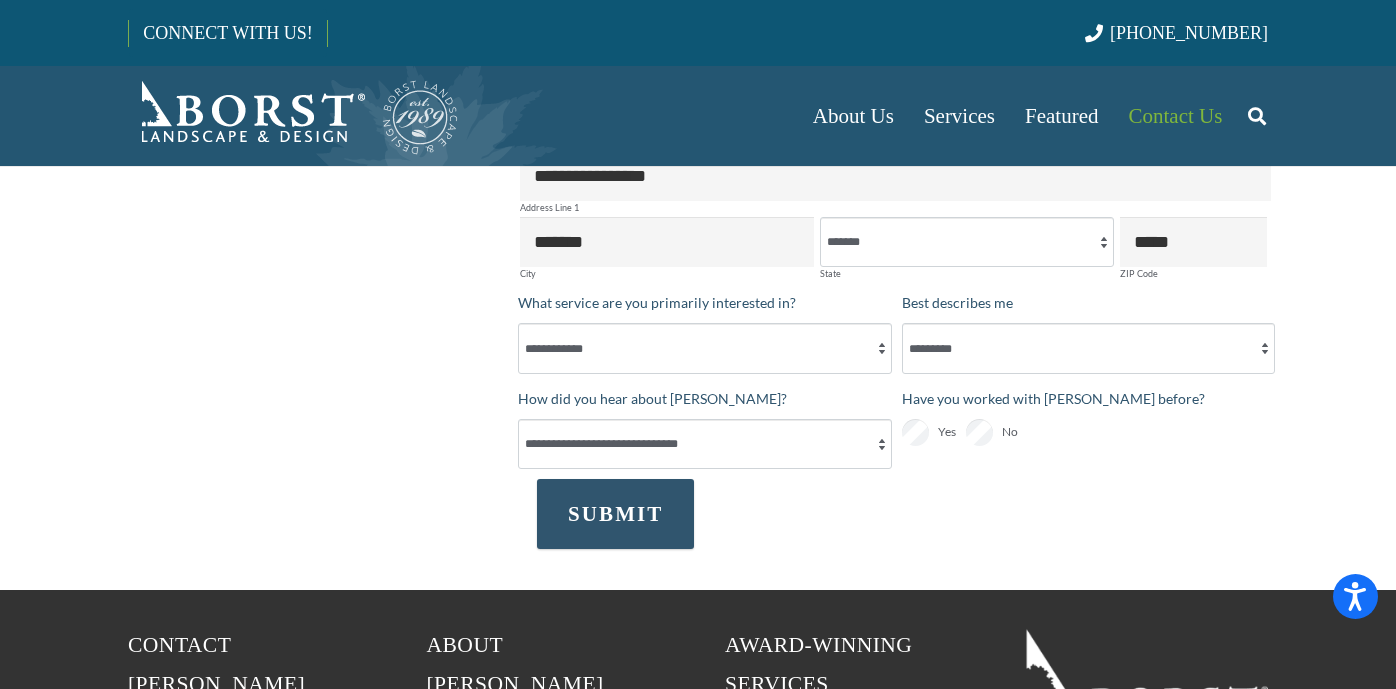 click on "SUBMIT" at bounding box center [615, 514] 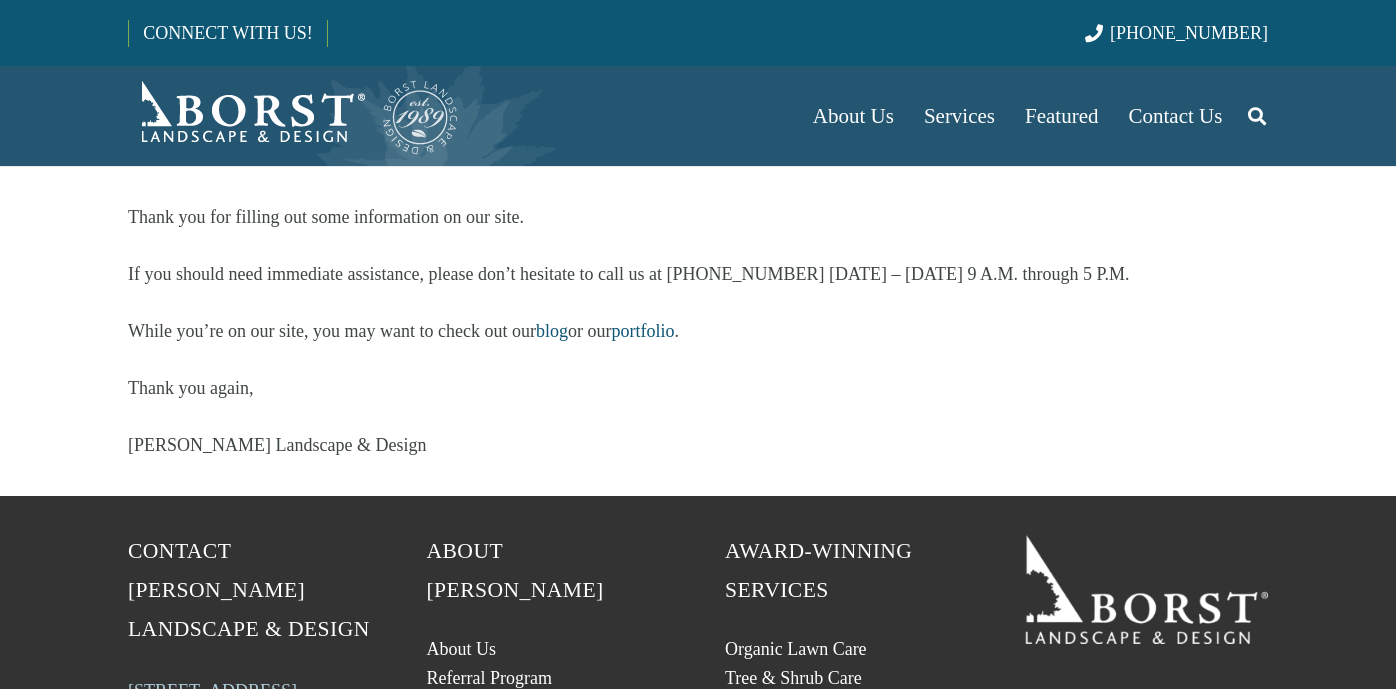 scroll, scrollTop: 0, scrollLeft: 0, axis: both 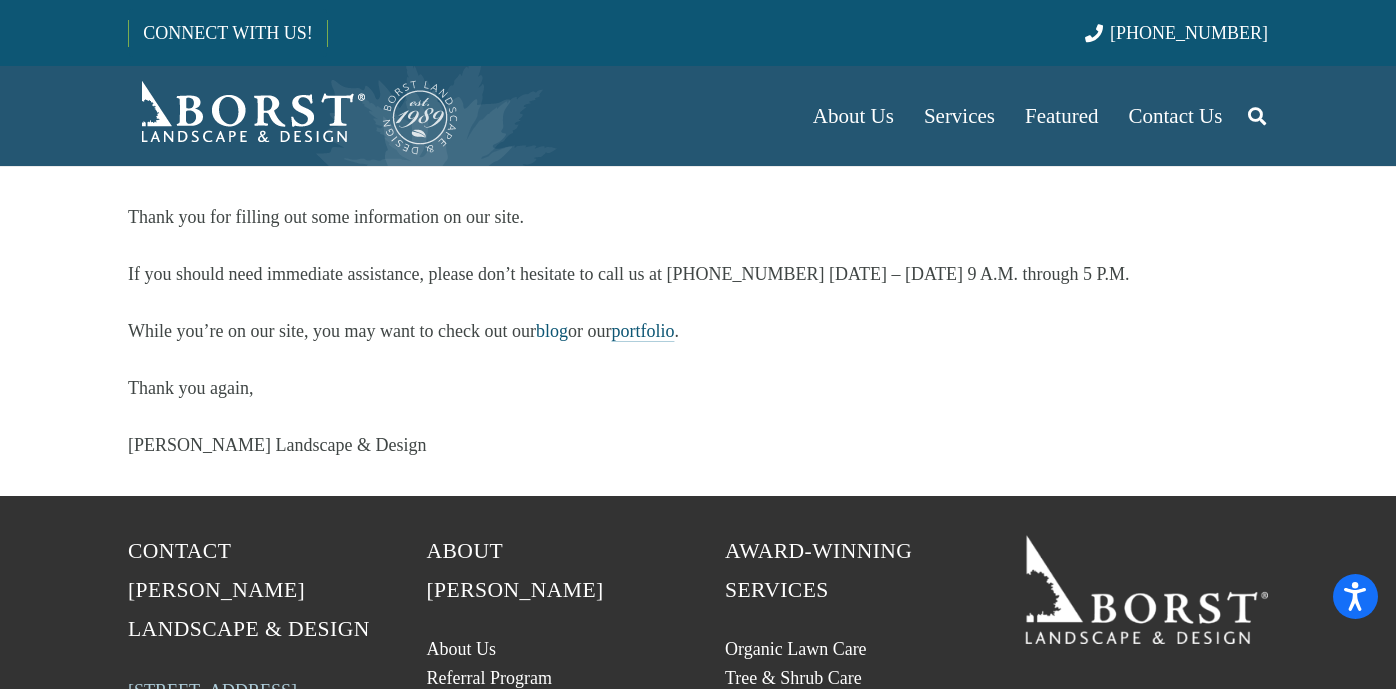 click on "portfolio" at bounding box center [642, 331] 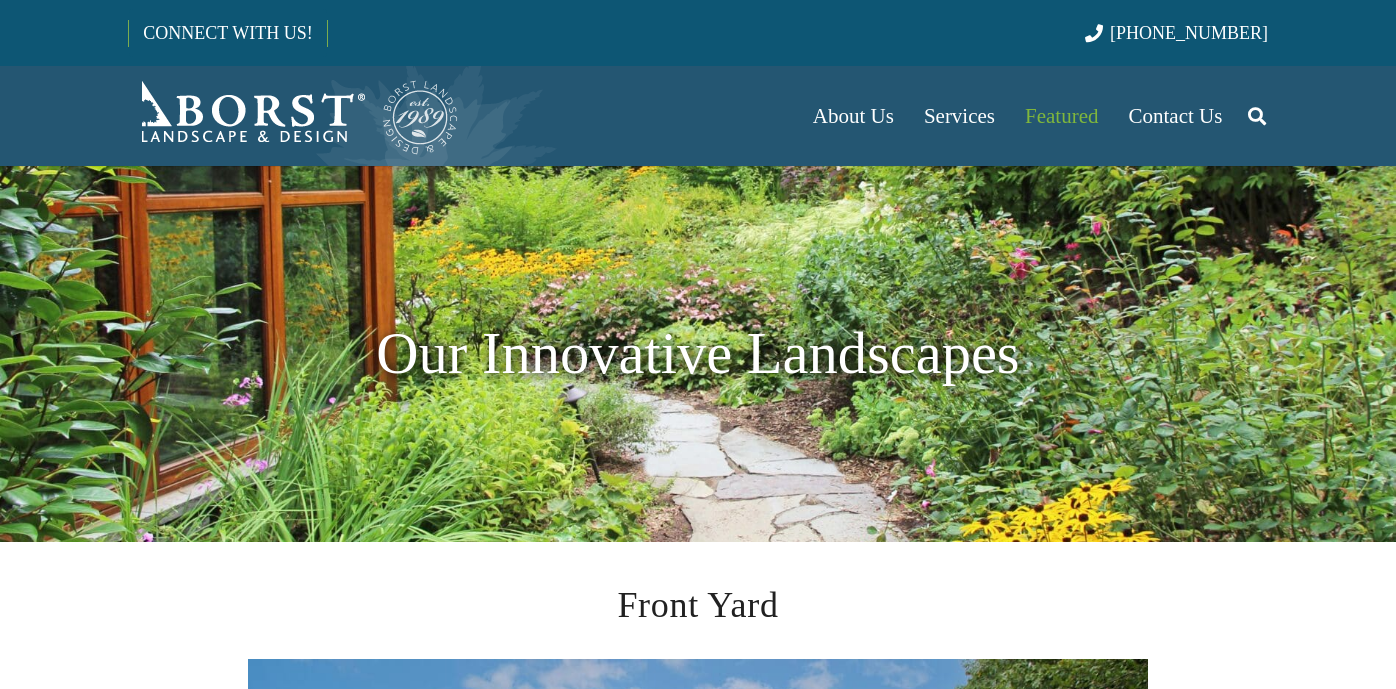 scroll, scrollTop: 0, scrollLeft: 0, axis: both 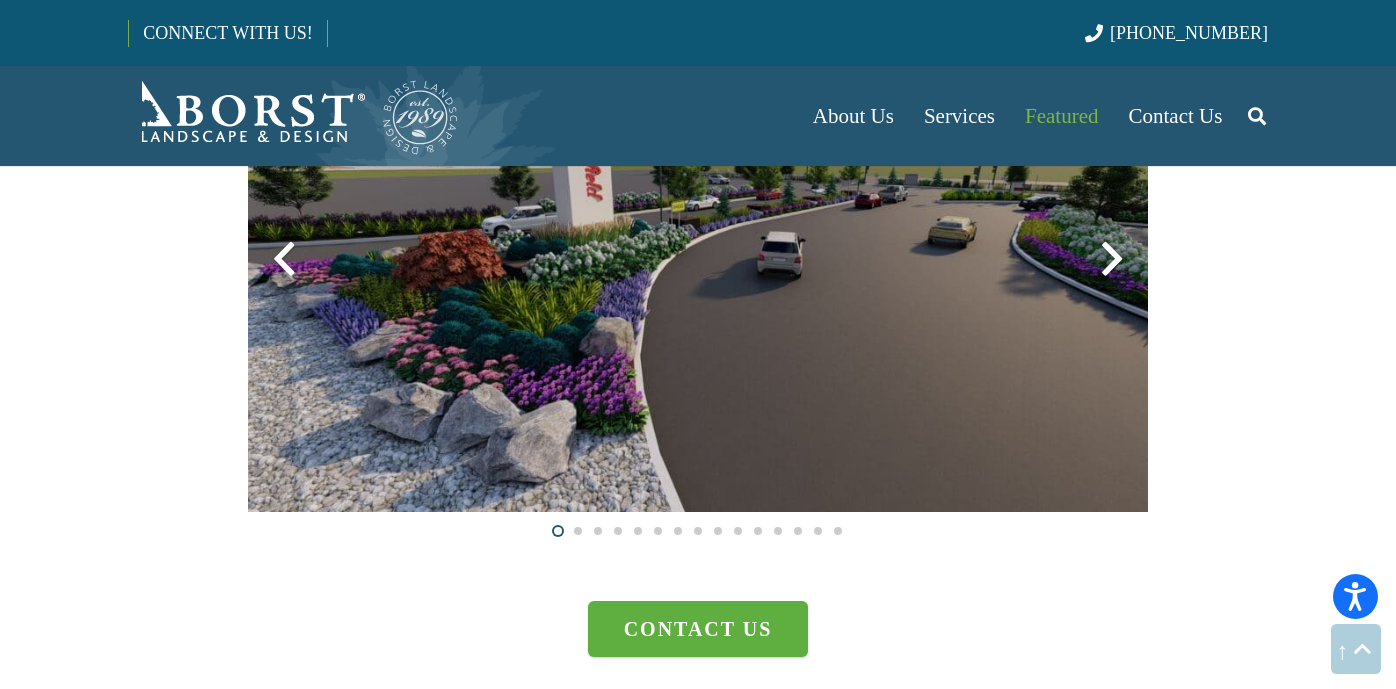click at bounding box center [658, 531] 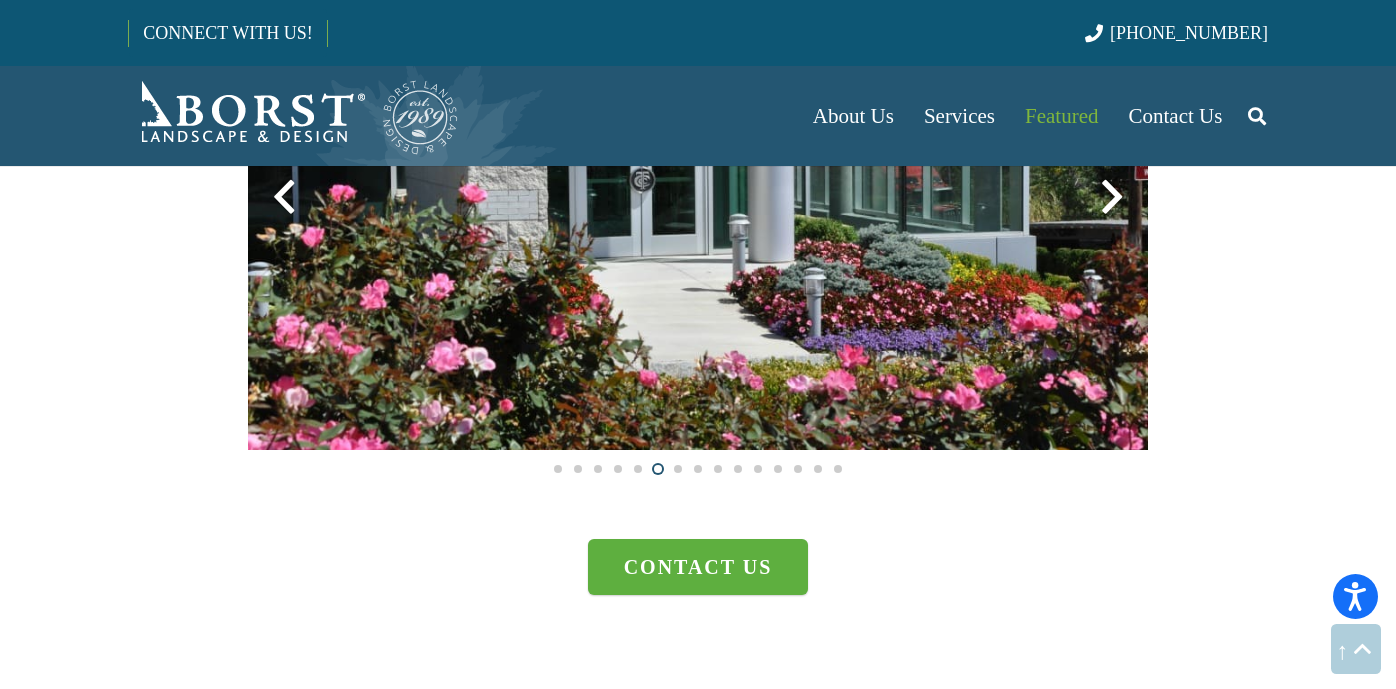 scroll, scrollTop: 5275, scrollLeft: 0, axis: vertical 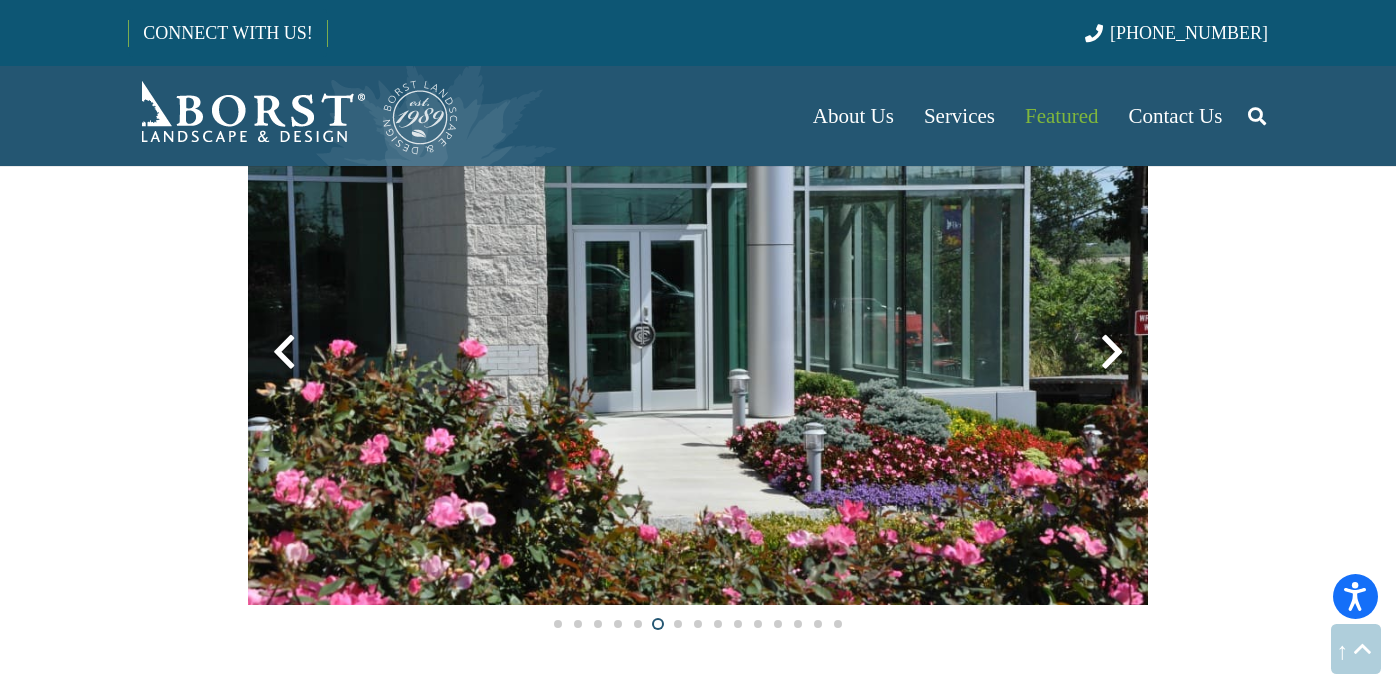 click at bounding box center (1112, 352) 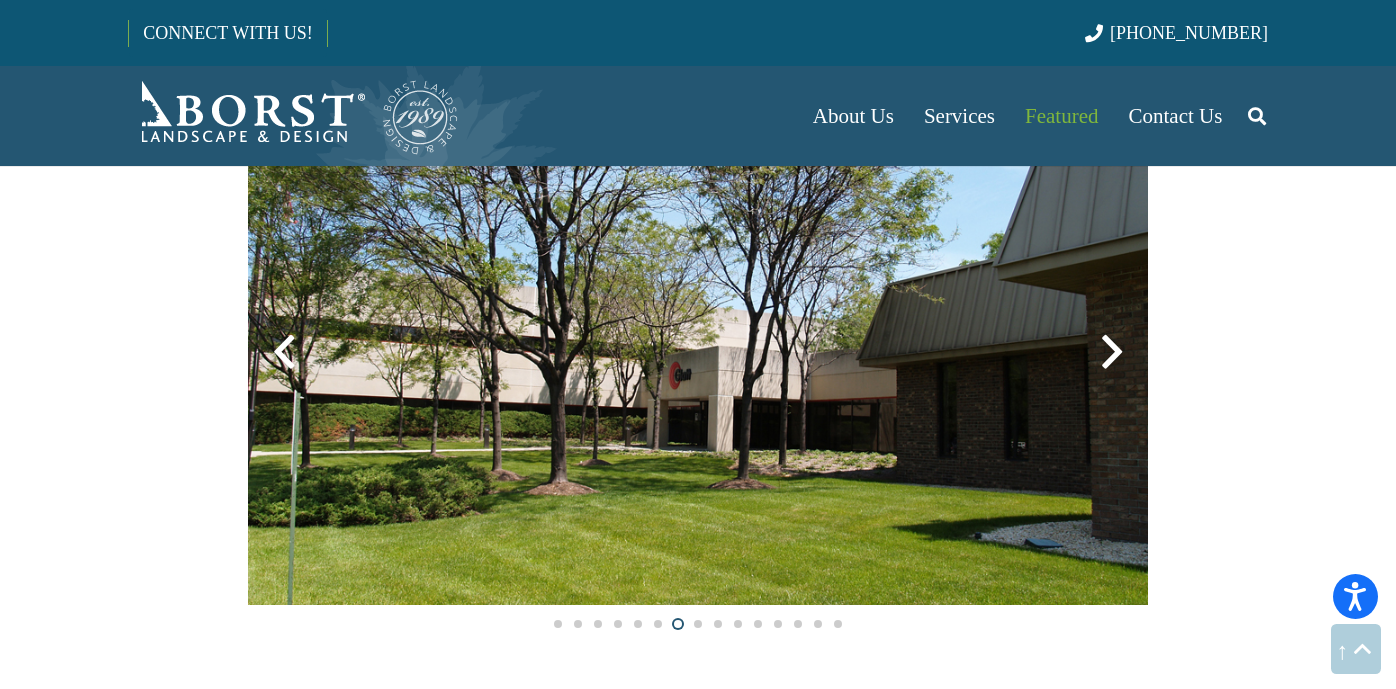 click at bounding box center (1112, 352) 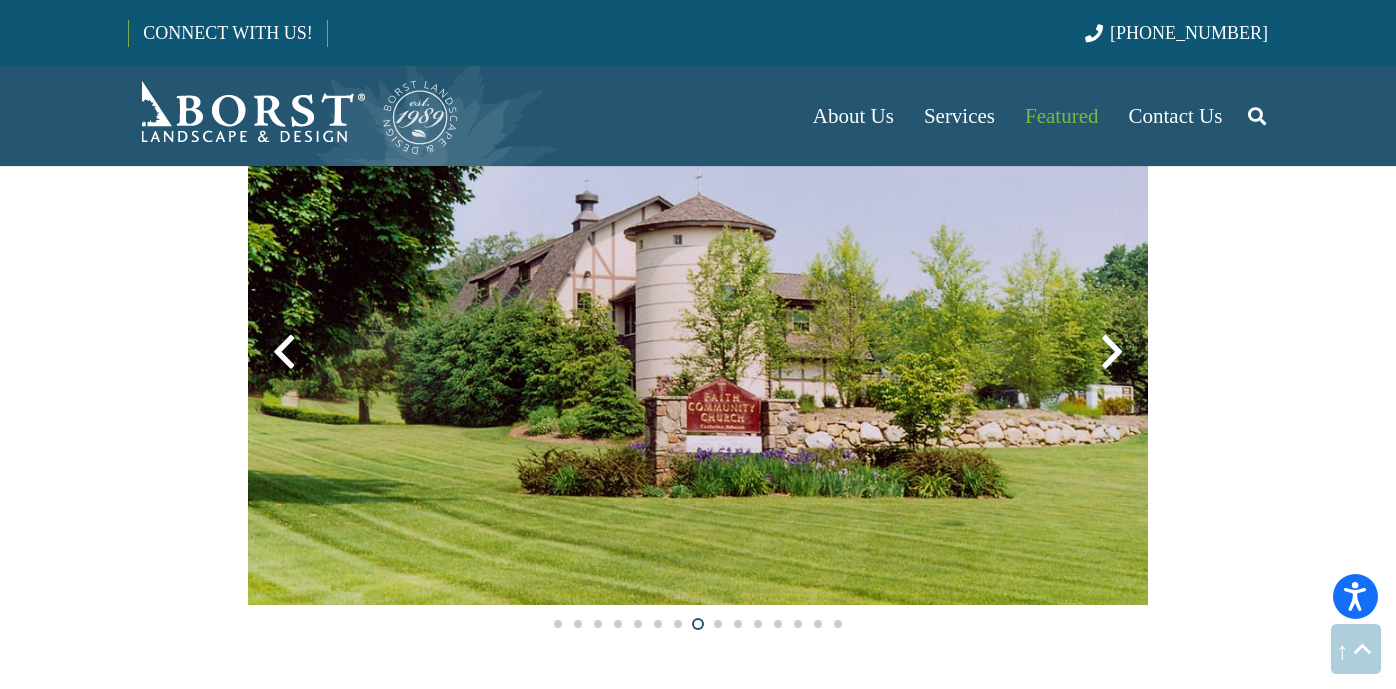 click at bounding box center [1112, 352] 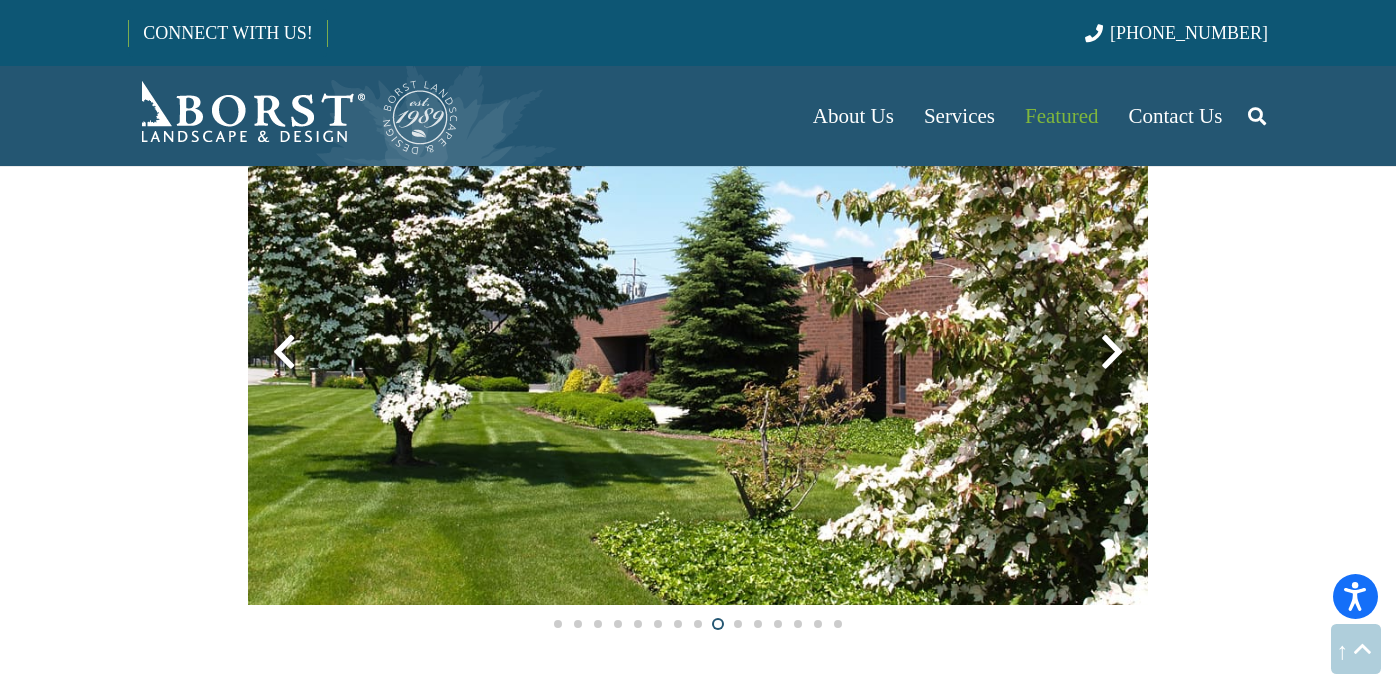 click at bounding box center [1112, 352] 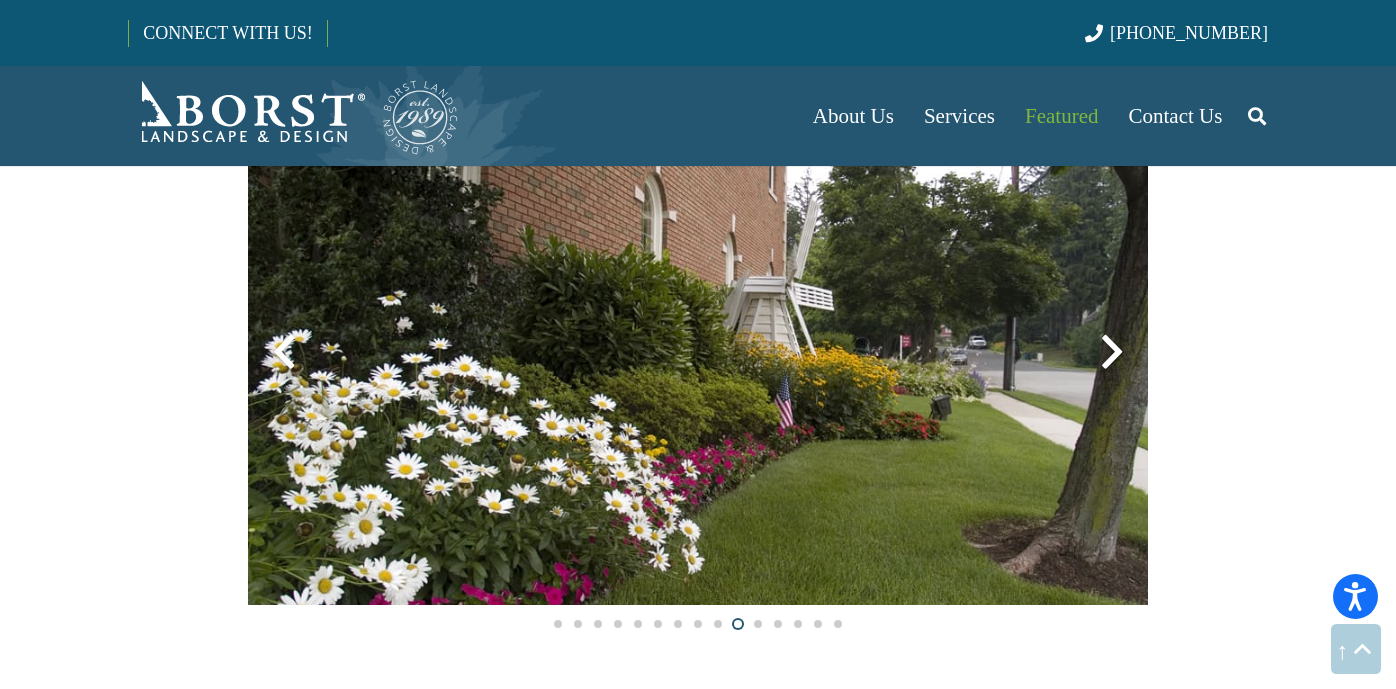 click at bounding box center (1112, 352) 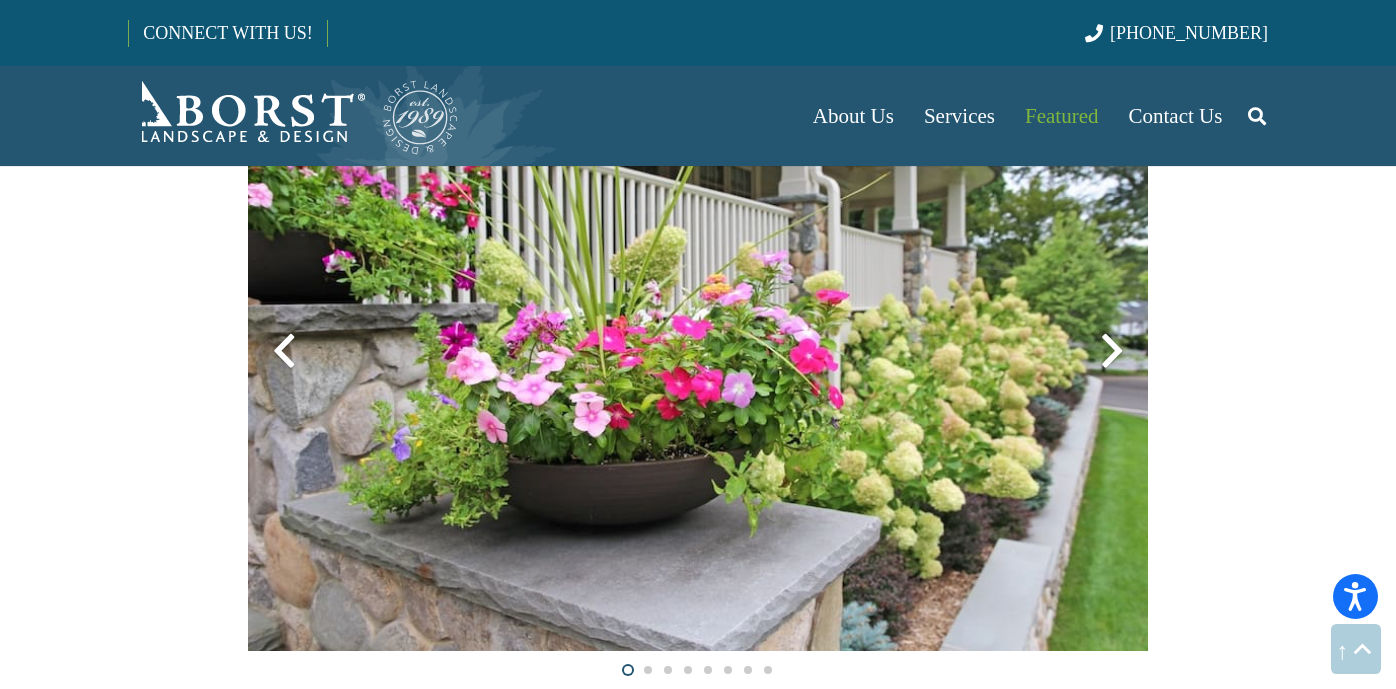 scroll, scrollTop: 4546, scrollLeft: 0, axis: vertical 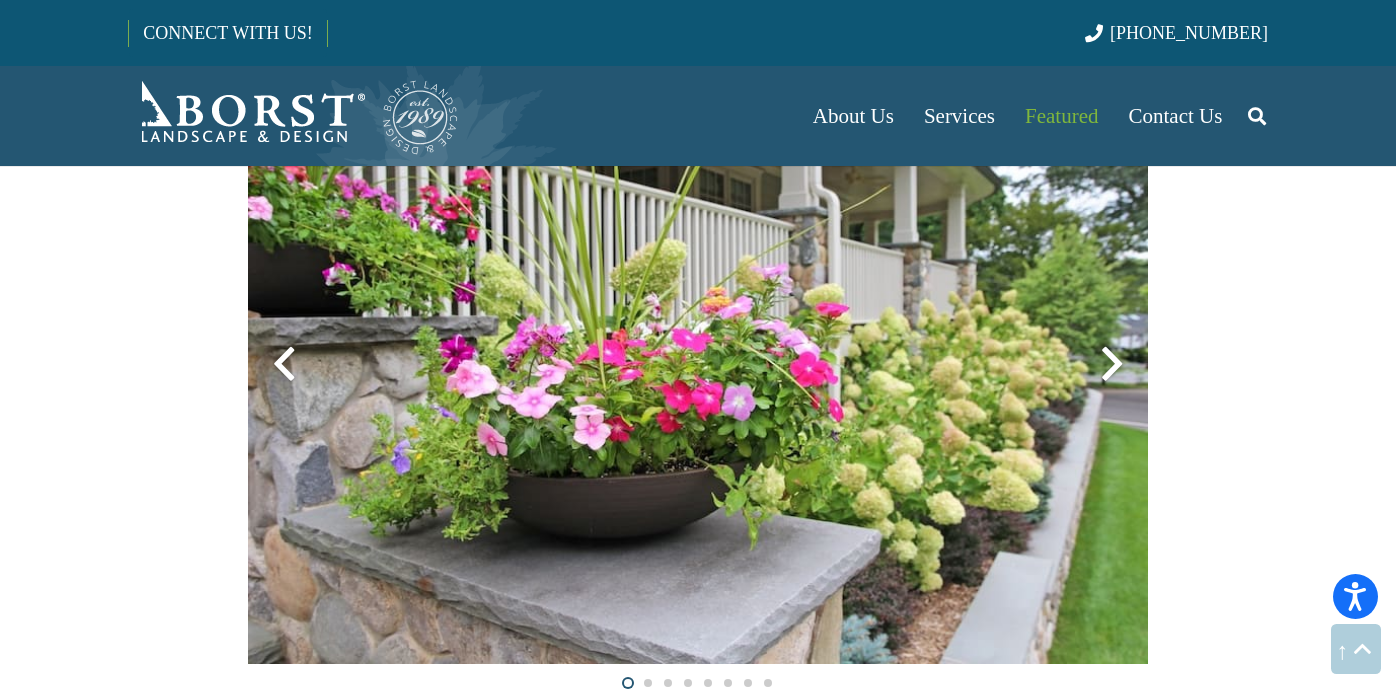 click at bounding box center (1112, 364) 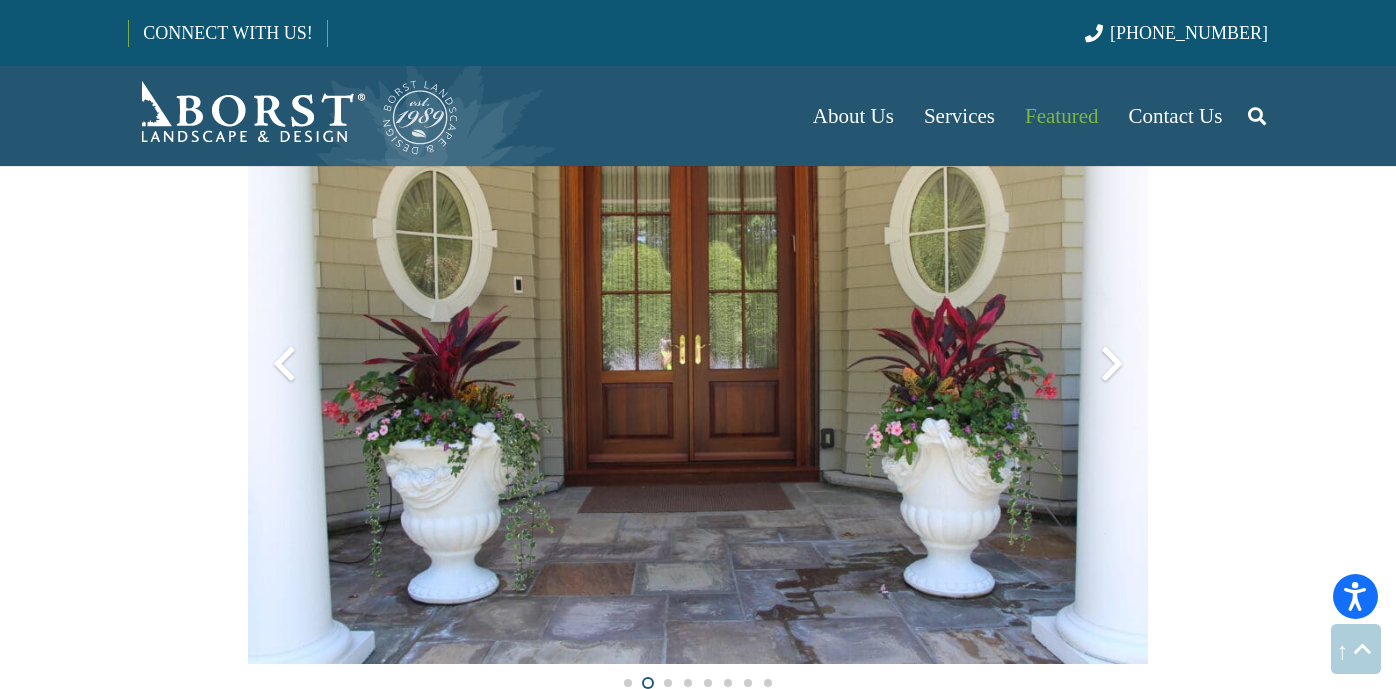 click at bounding box center (1112, 364) 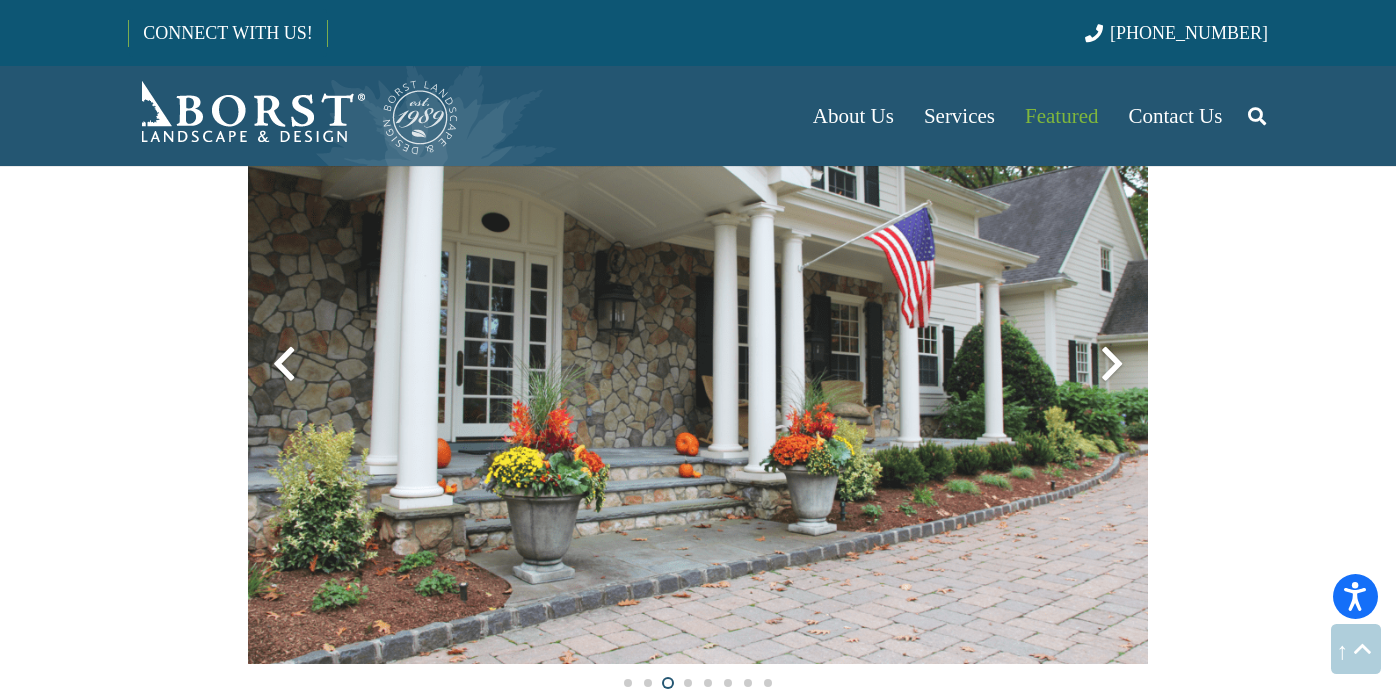 click at bounding box center (1112, 364) 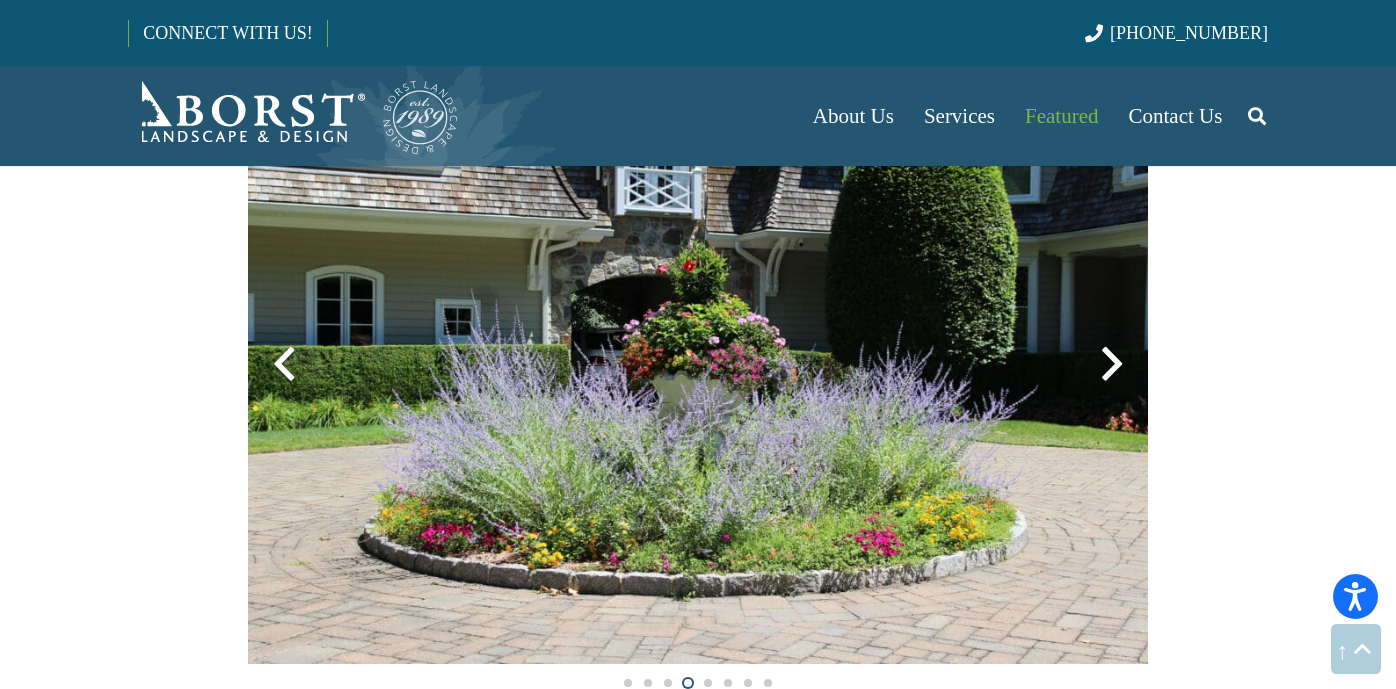 click at bounding box center (1112, 364) 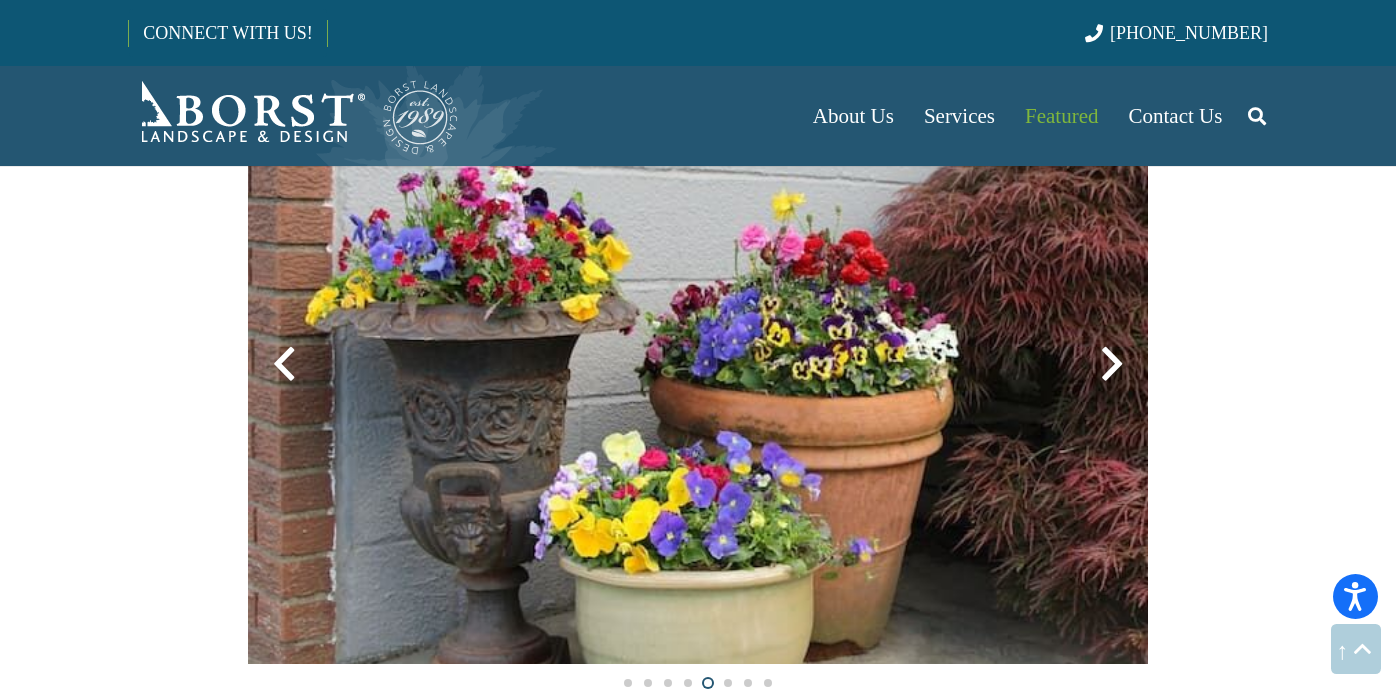 click at bounding box center [1112, 364] 